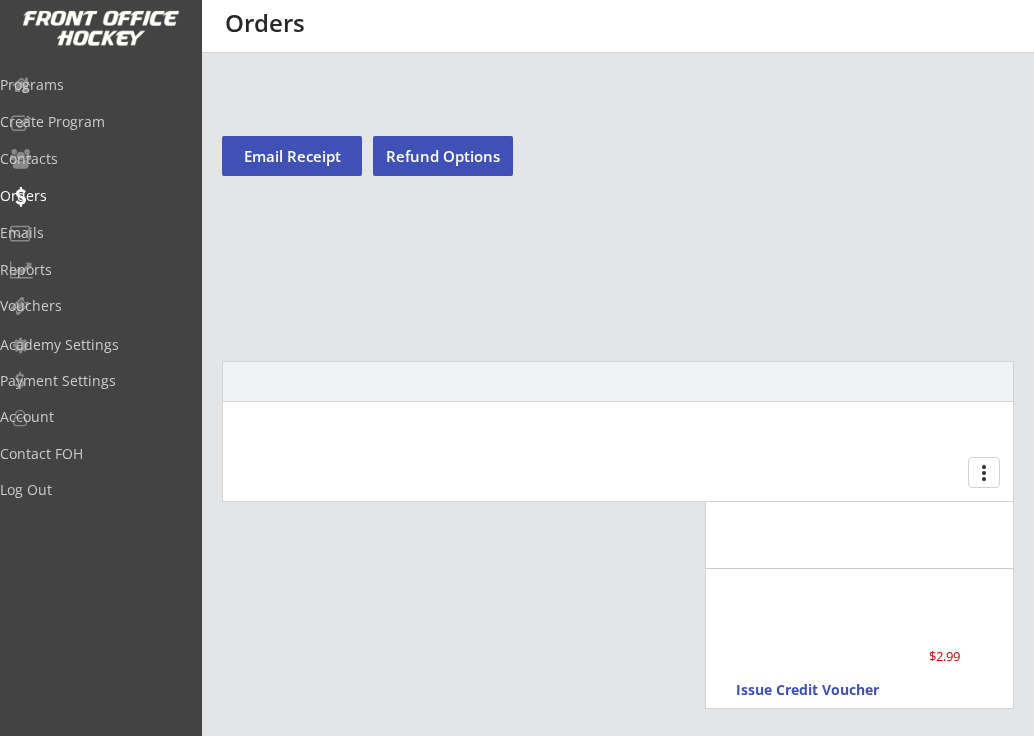 scroll, scrollTop: 0, scrollLeft: 0, axis: both 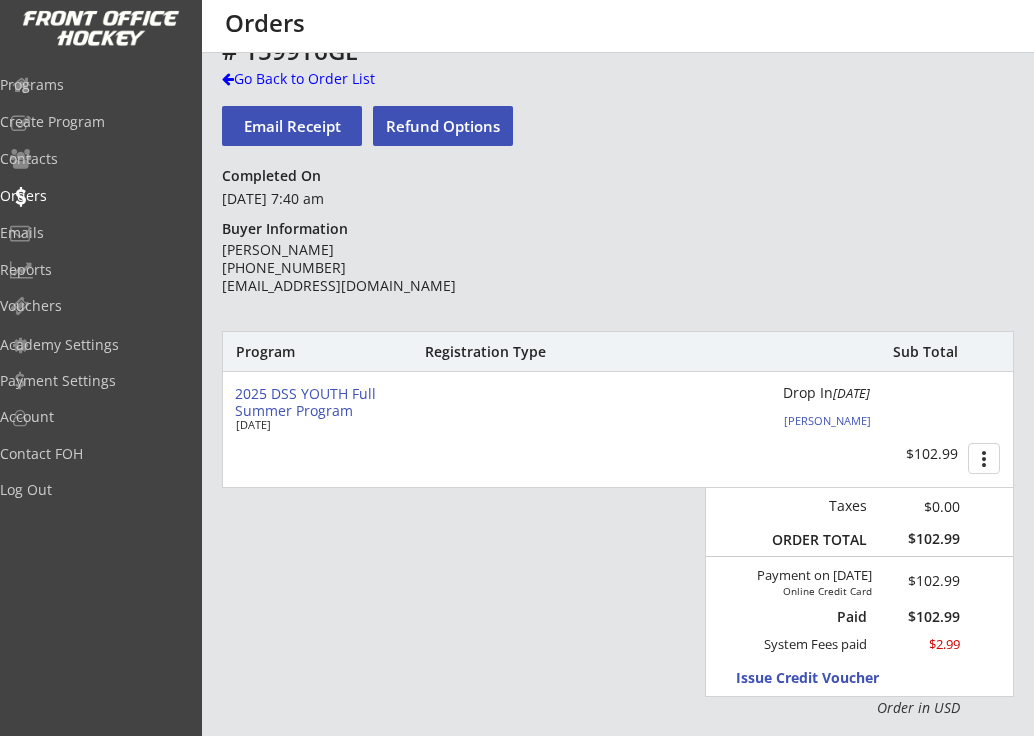 click on "[PERSON_NAME]" at bounding box center [895, 420] 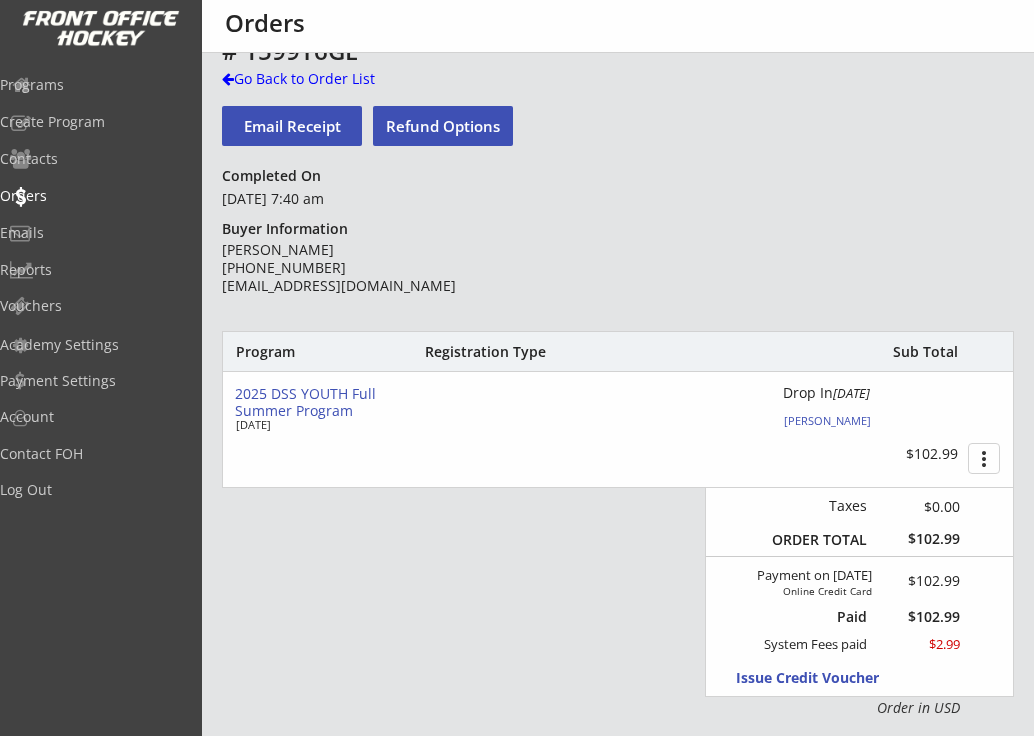 select on ""Forward"" 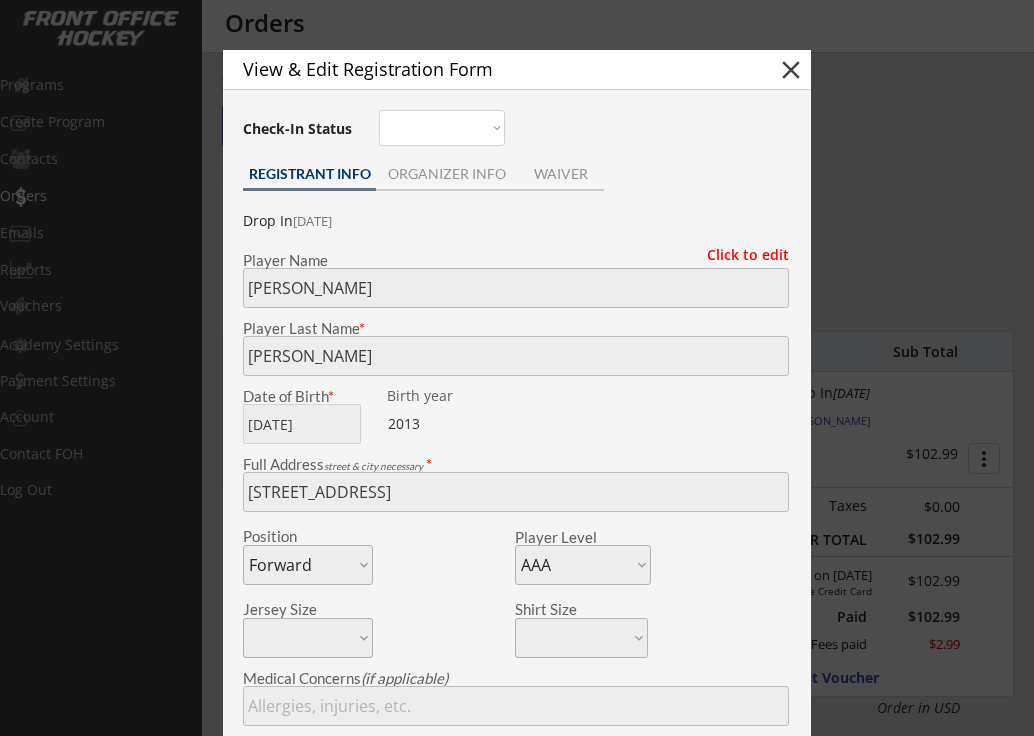 click on "close" at bounding box center (791, 70) 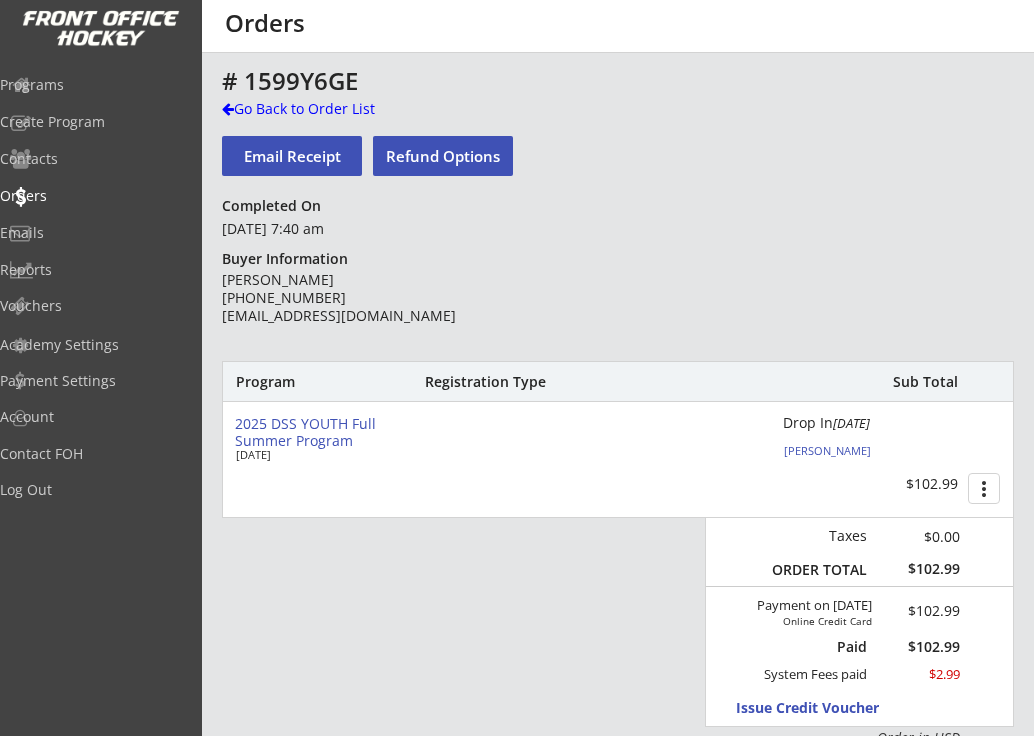scroll, scrollTop: 0, scrollLeft: 0, axis: both 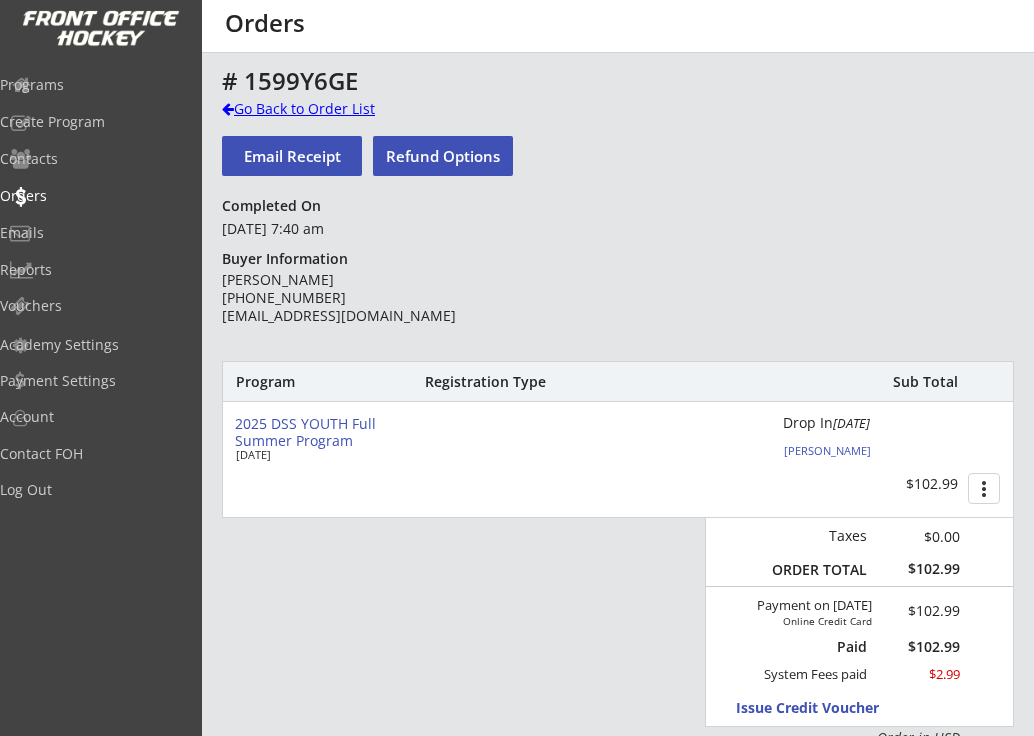 click on "Go Back to Order List" at bounding box center (325, 109) 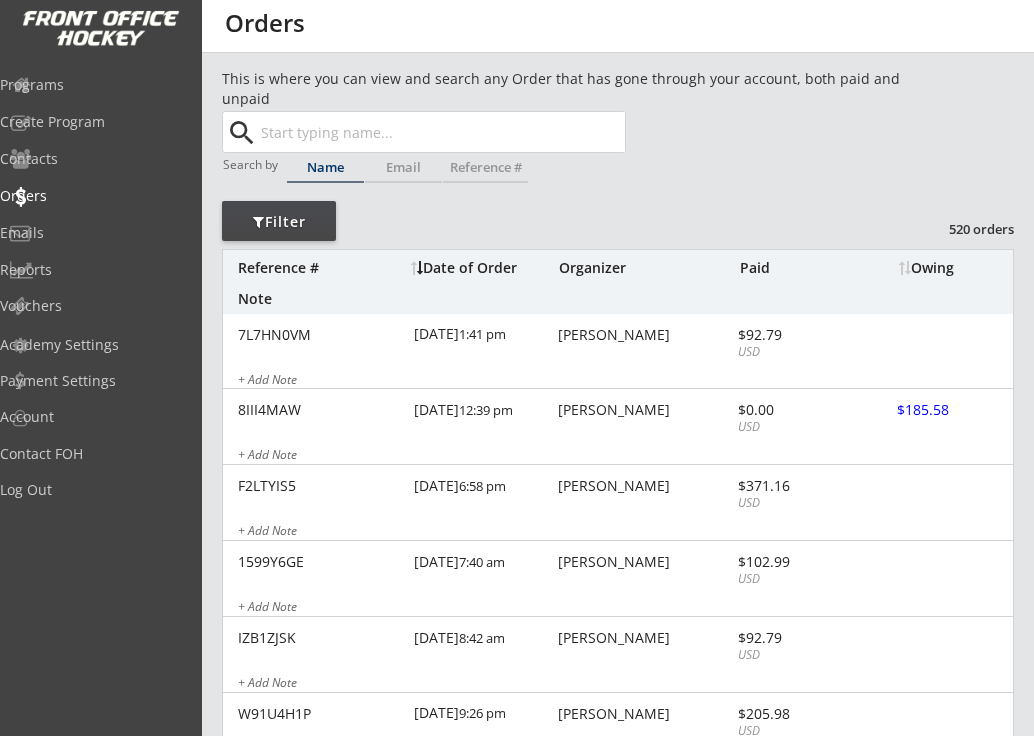 click at bounding box center (441, 132) 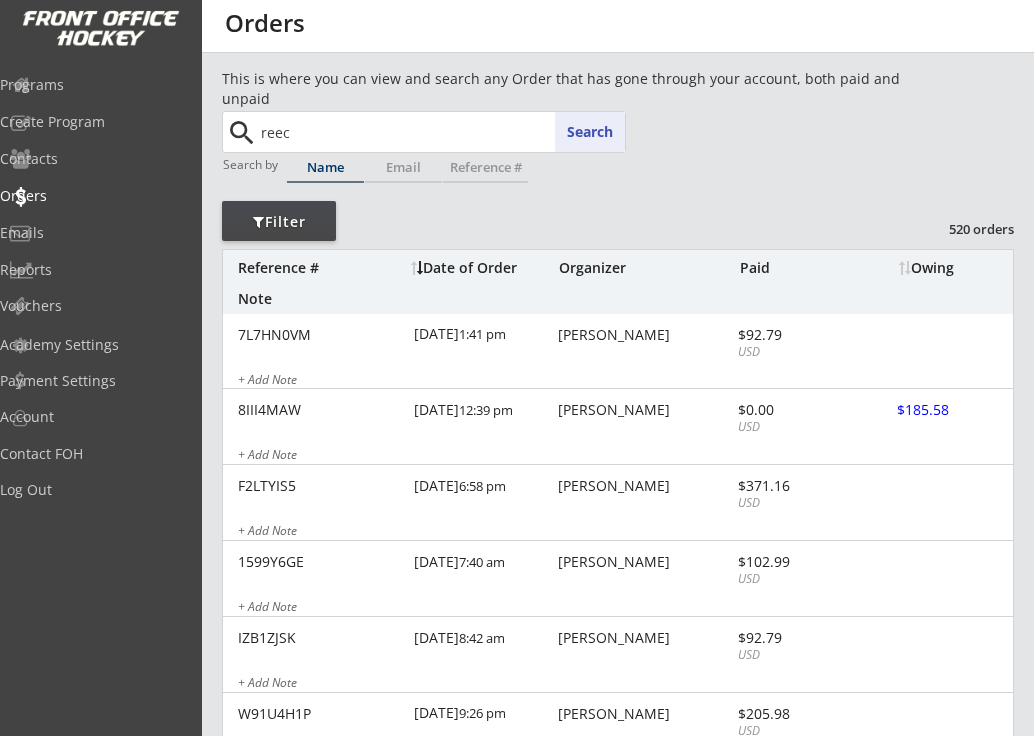 type on "[PERSON_NAME]" 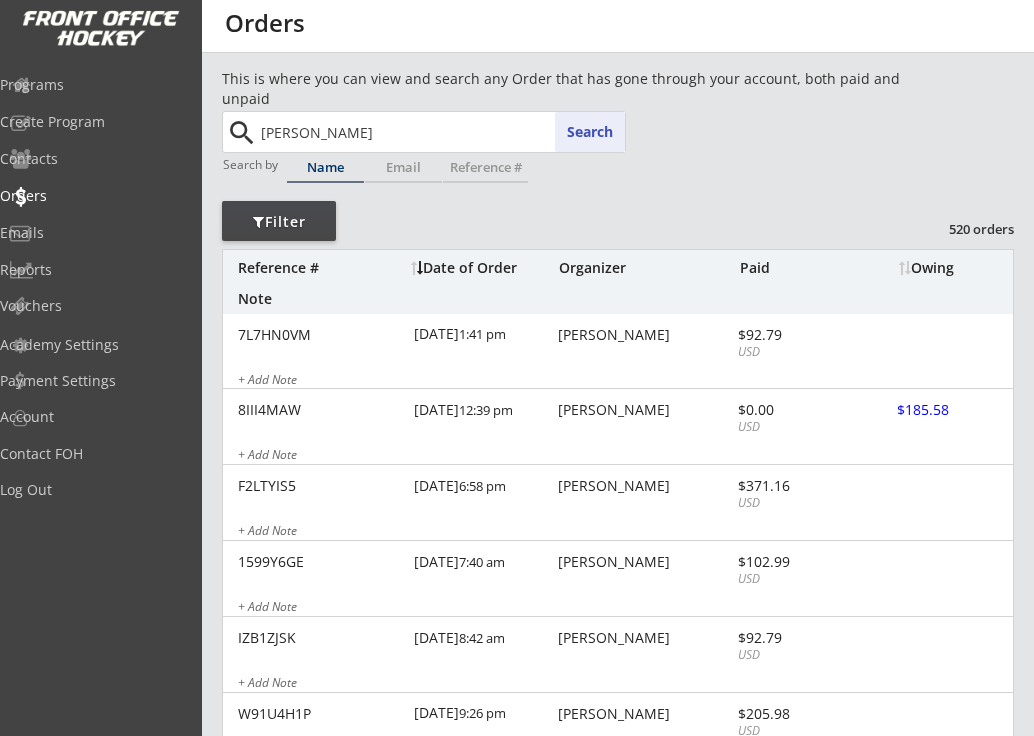 type on "[PERSON_NAME]" 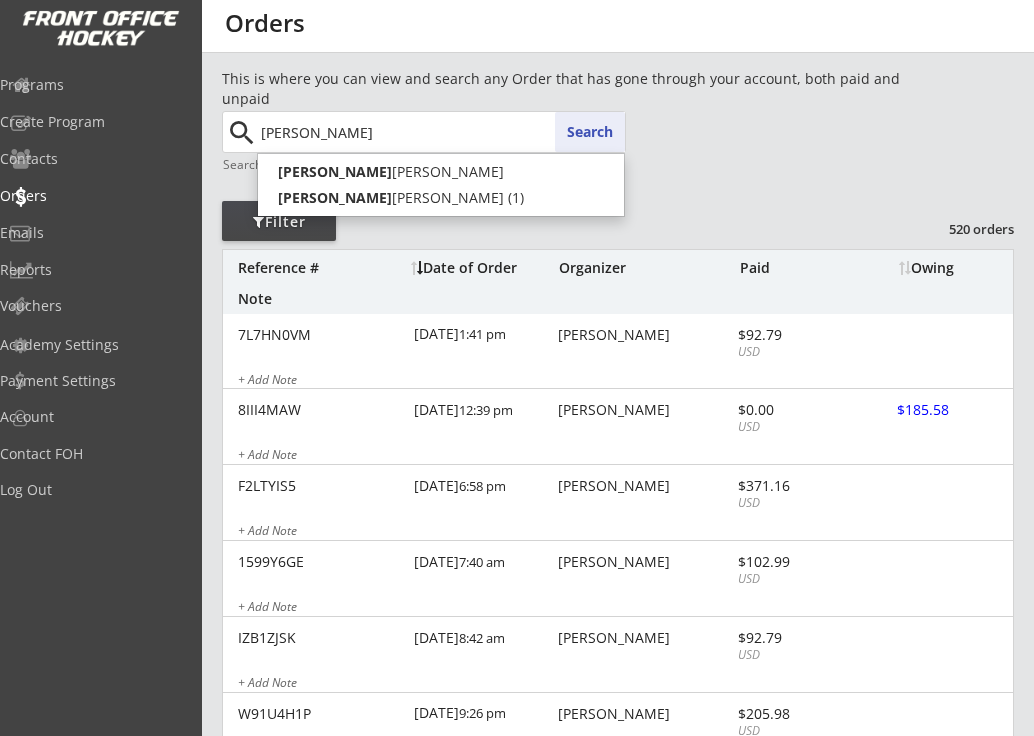 type on "[PERSON_NAME]" 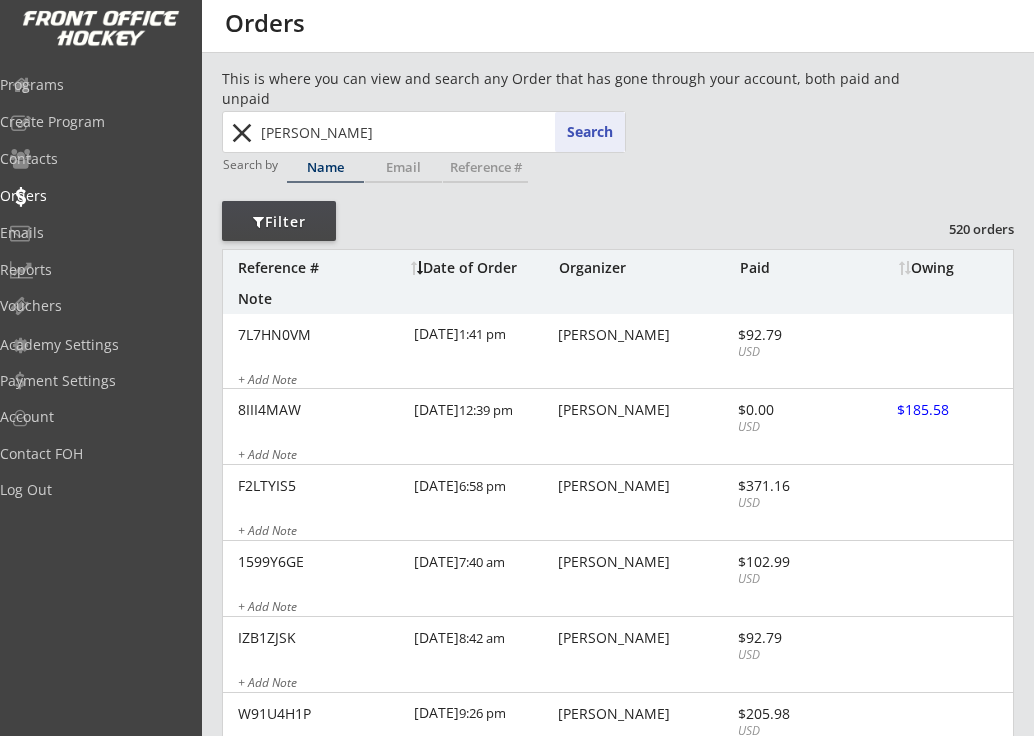 click on "Search" at bounding box center [590, 132] 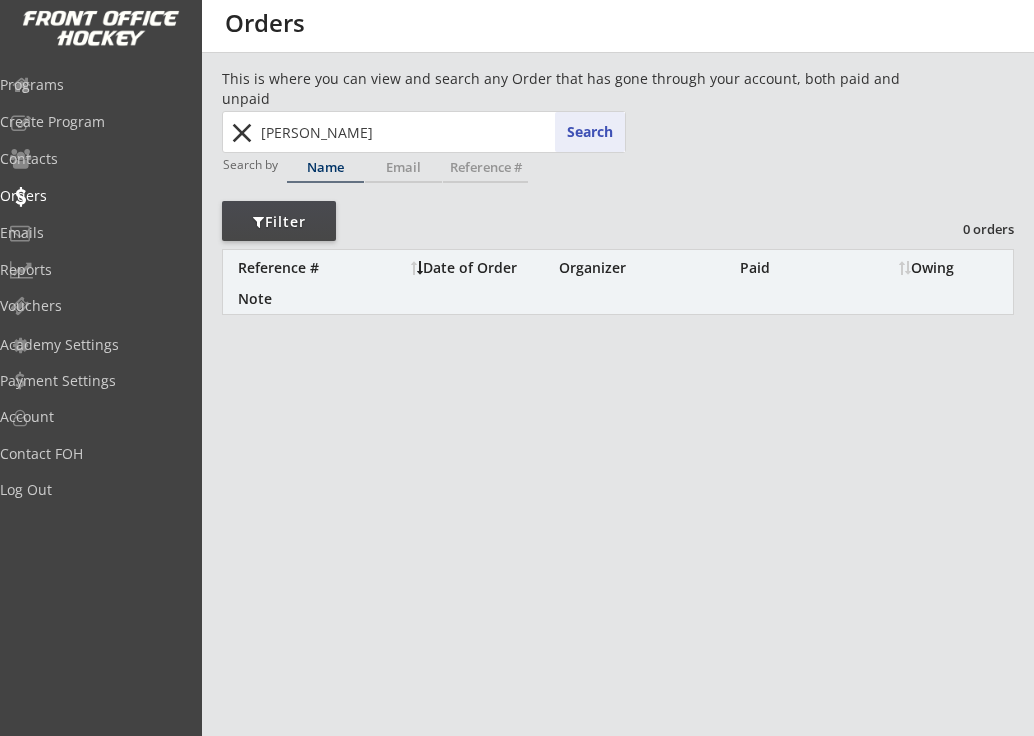 click on "[PERSON_NAME]" at bounding box center [441, 132] 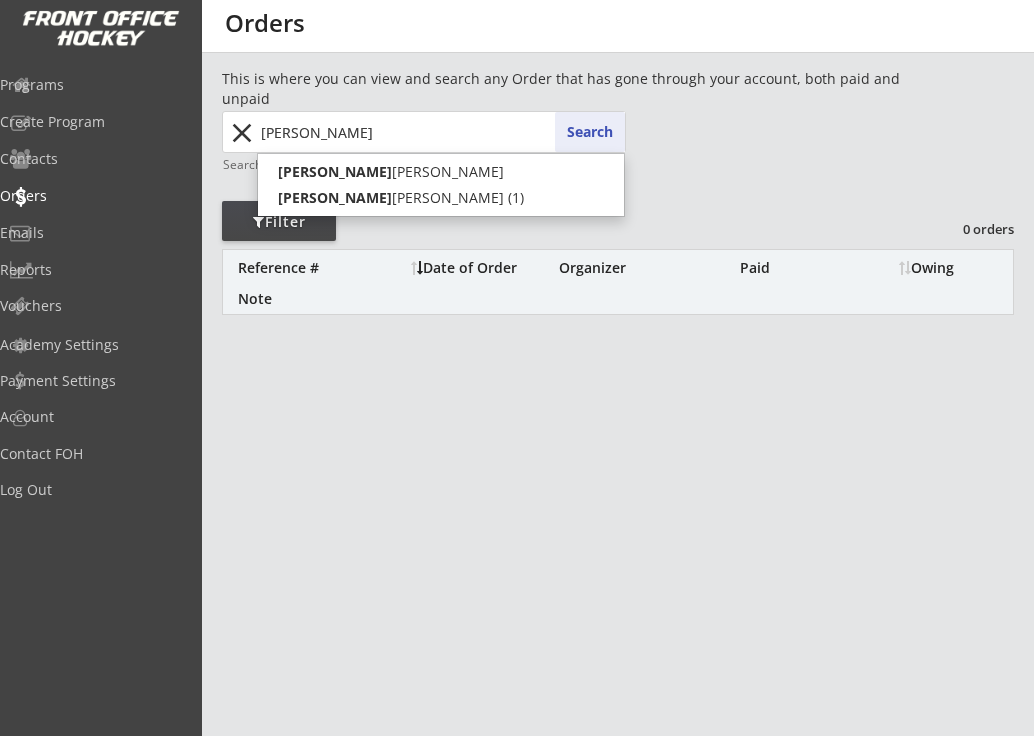 type on "reec" 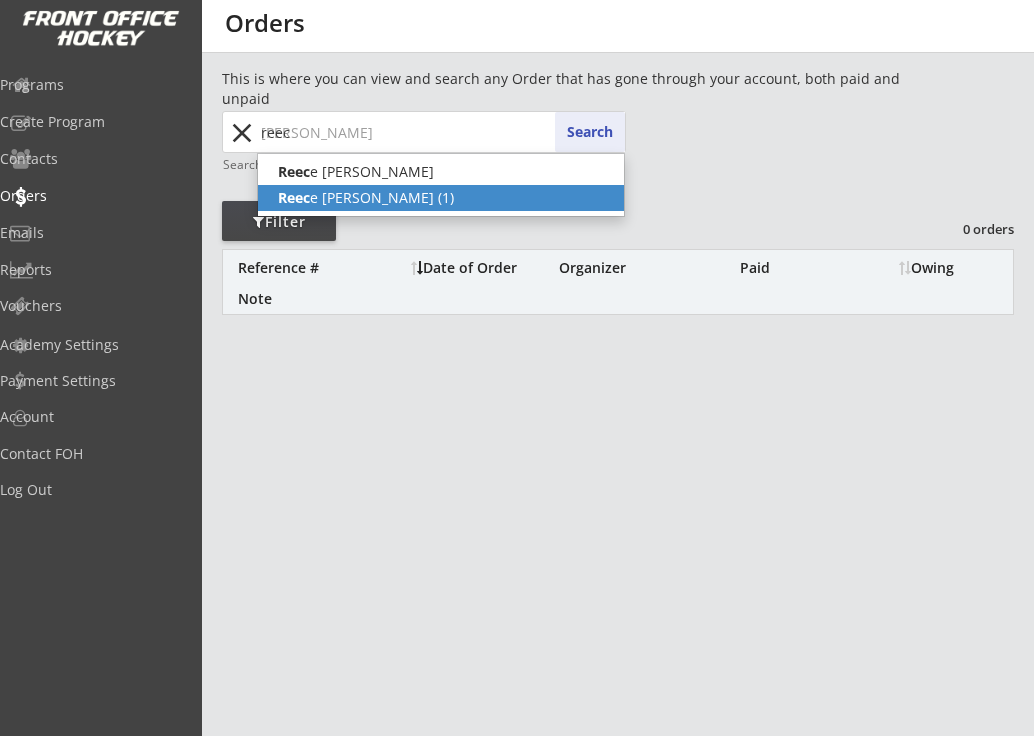 click on "Reec e [PERSON_NAME] (1)" at bounding box center [441, 198] 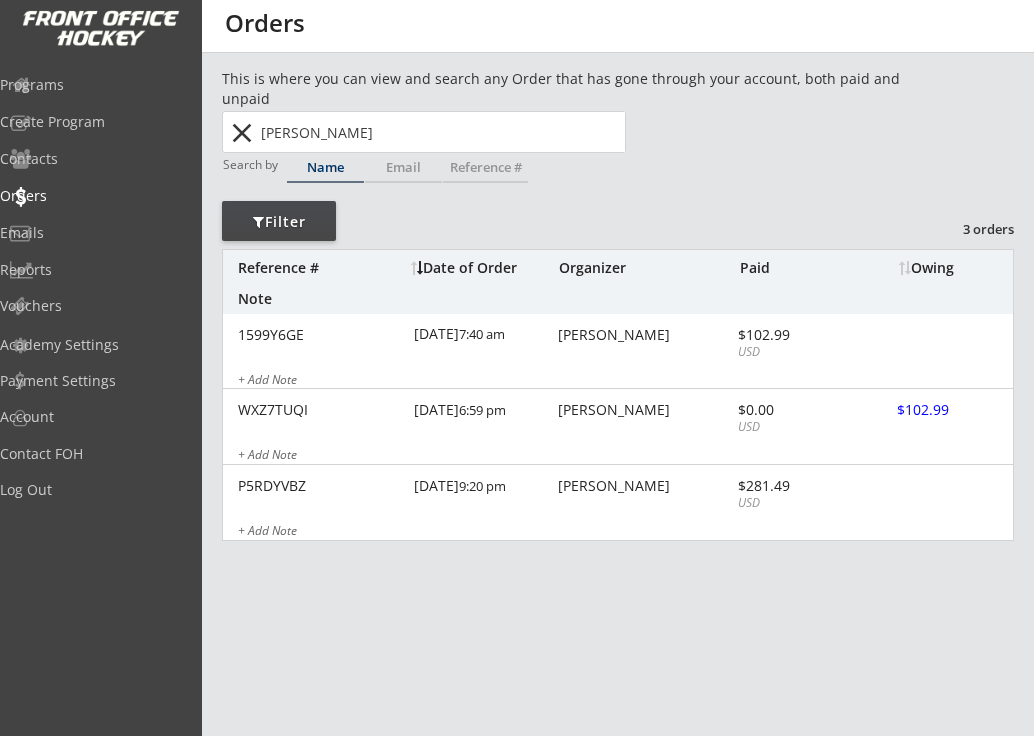 type on "[PERSON_NAME] Bomberge" 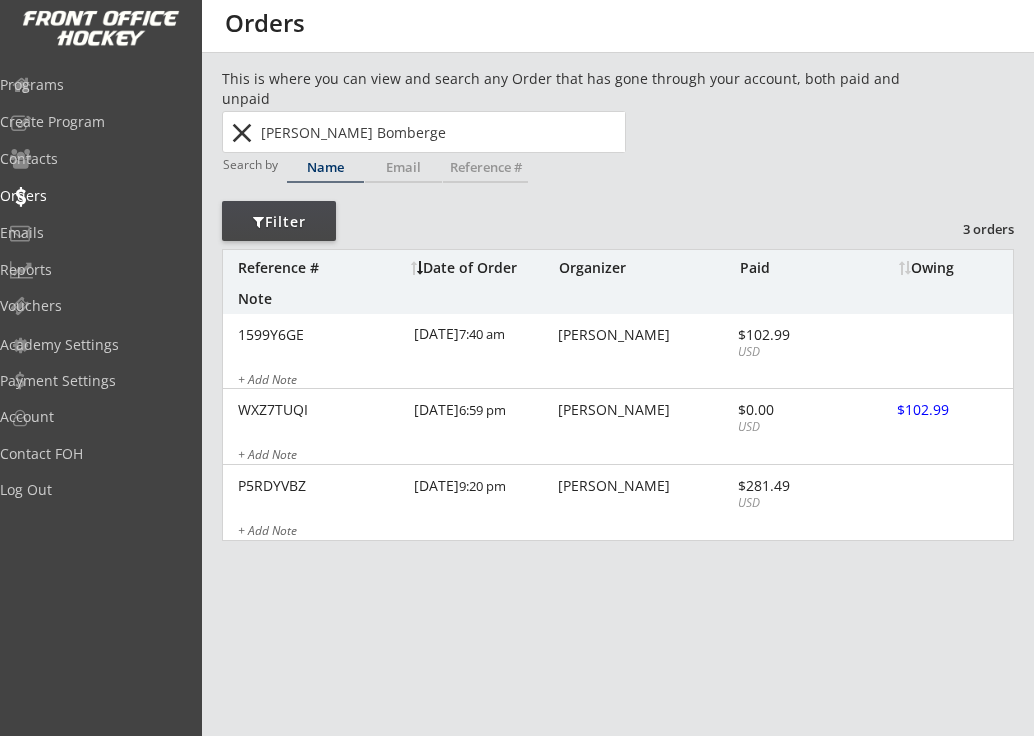 type on "[PERSON_NAME]" 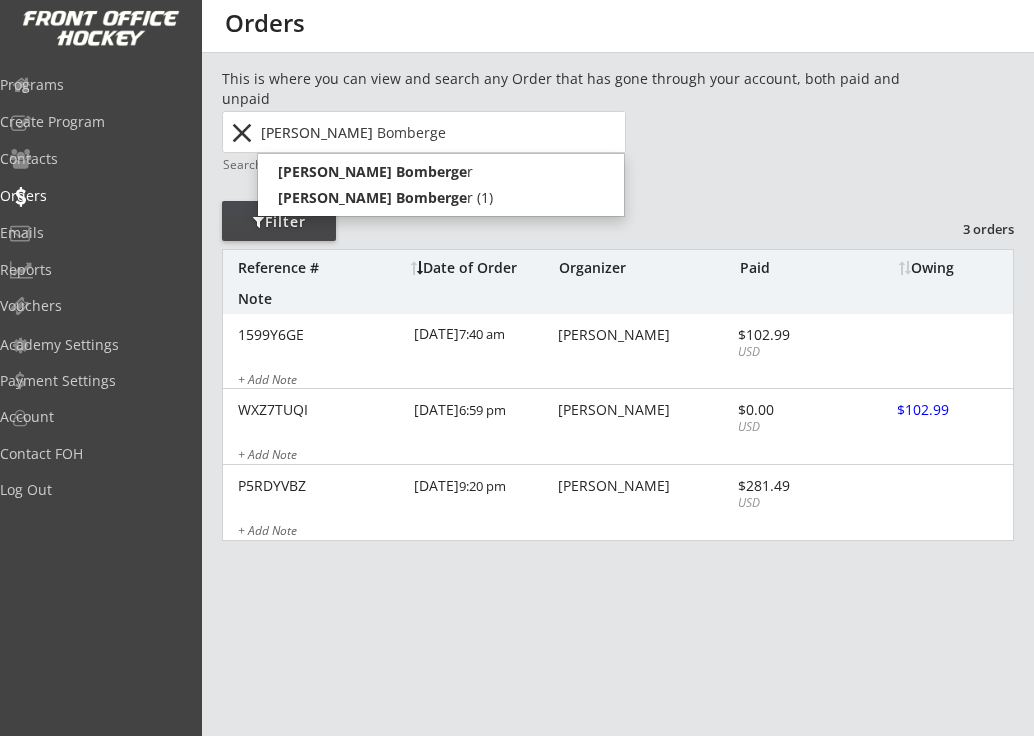 type on "[PERSON_NAME]" 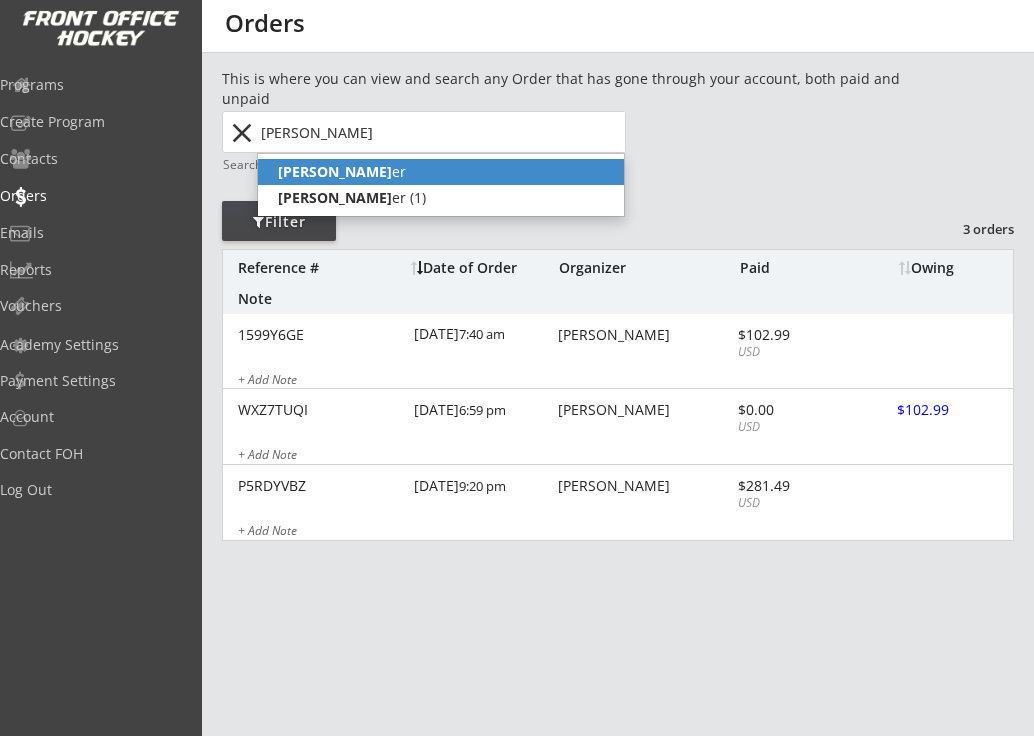 click on "[PERSON_NAME] er" at bounding box center [441, 172] 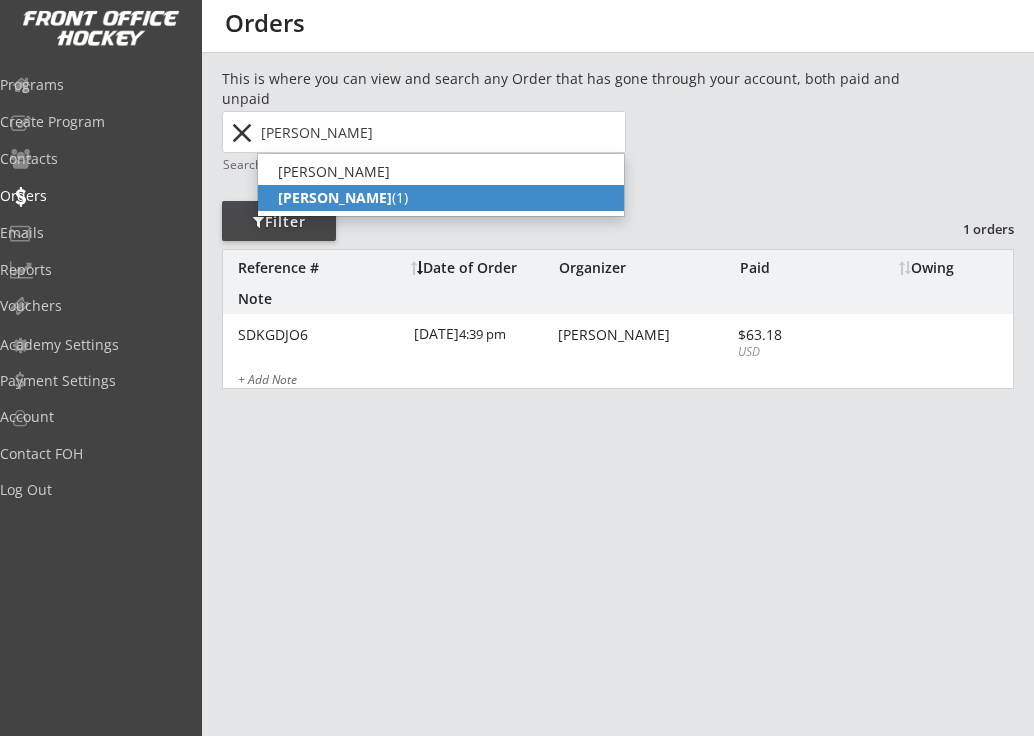 click on "[PERSON_NAME]" 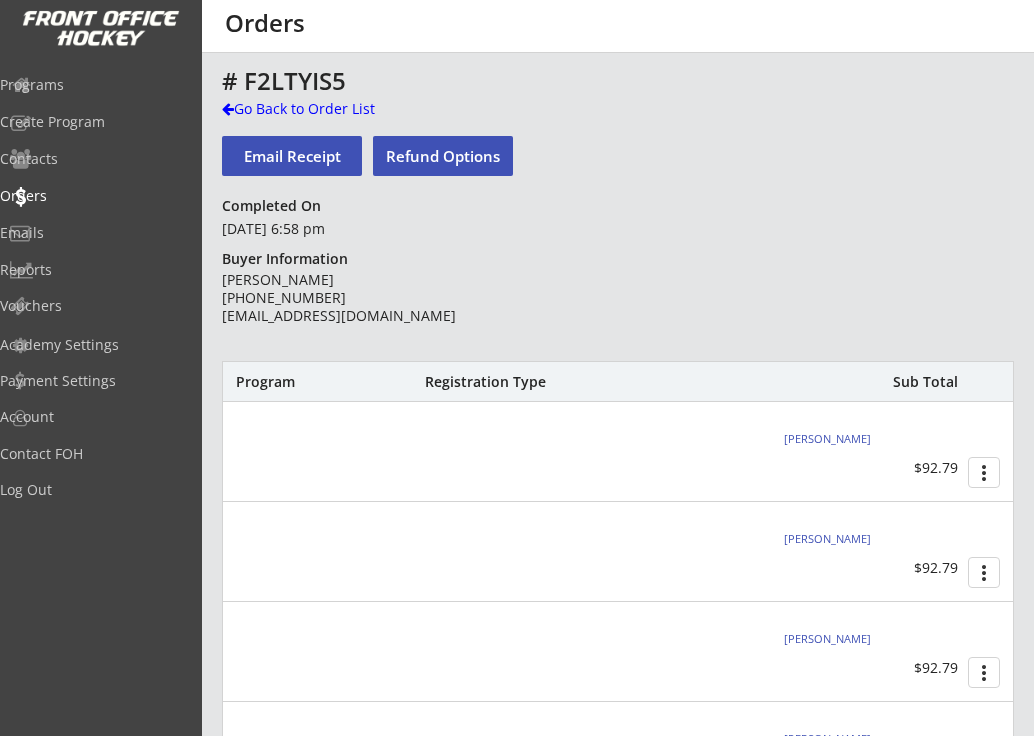 scroll, scrollTop: 0, scrollLeft: 0, axis: both 